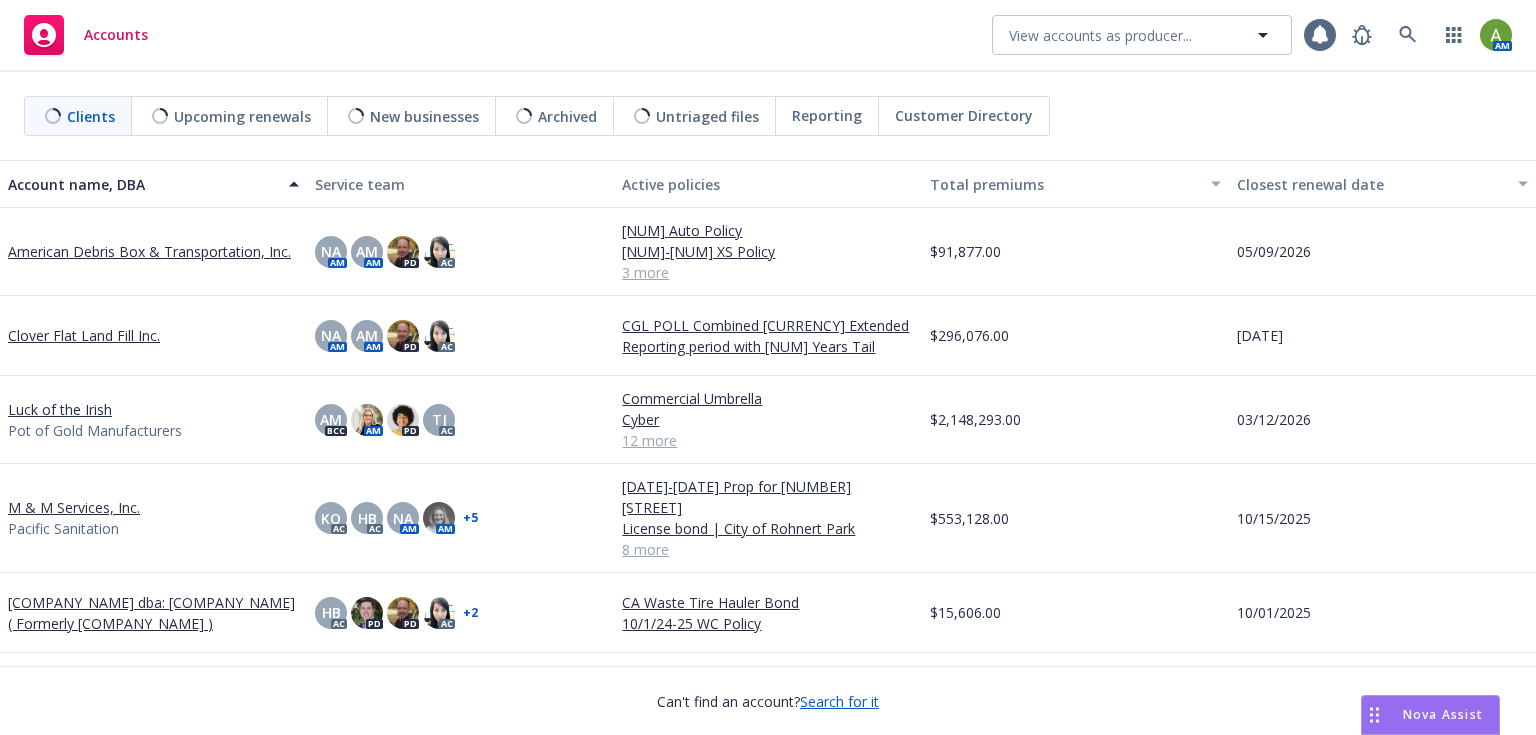scroll, scrollTop: 0, scrollLeft: 0, axis: both 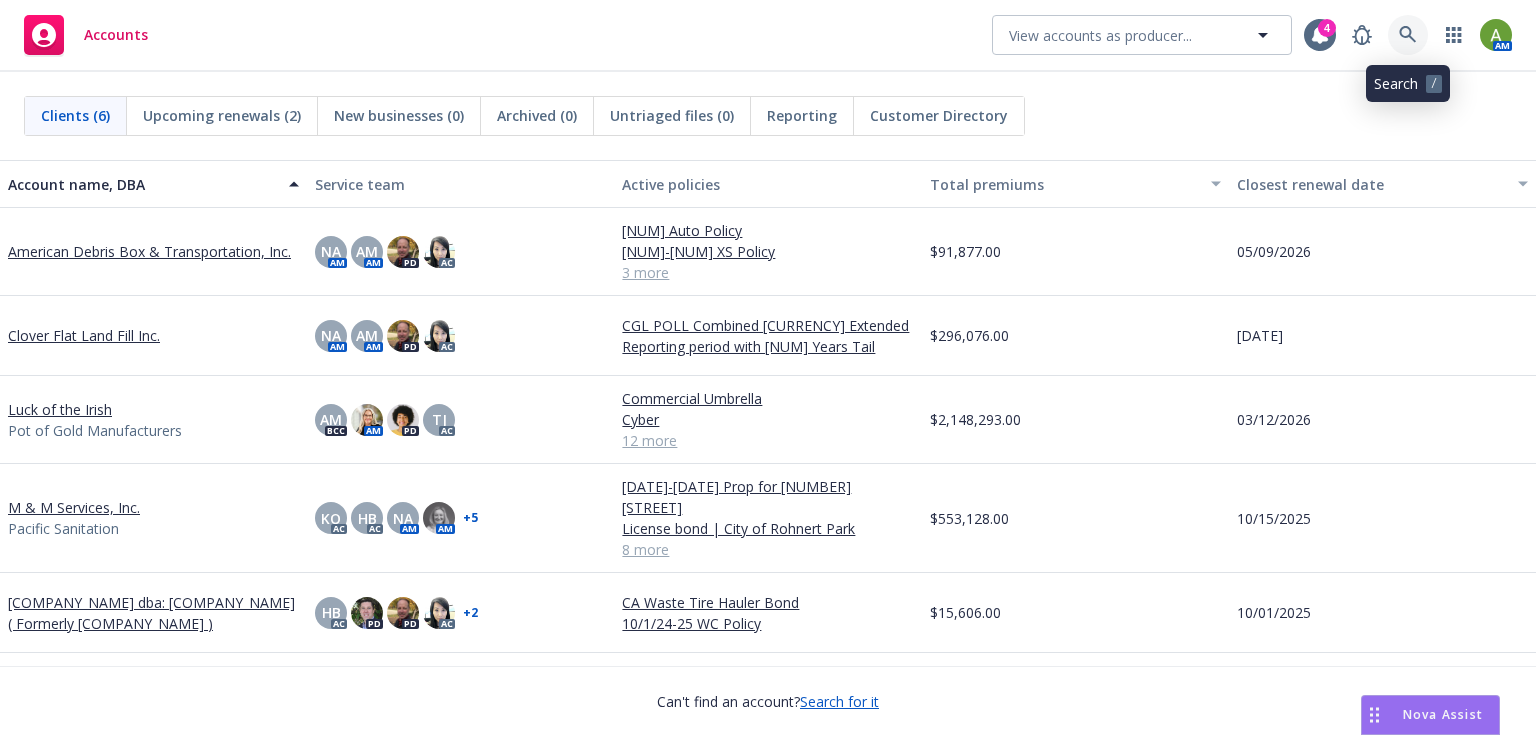 click 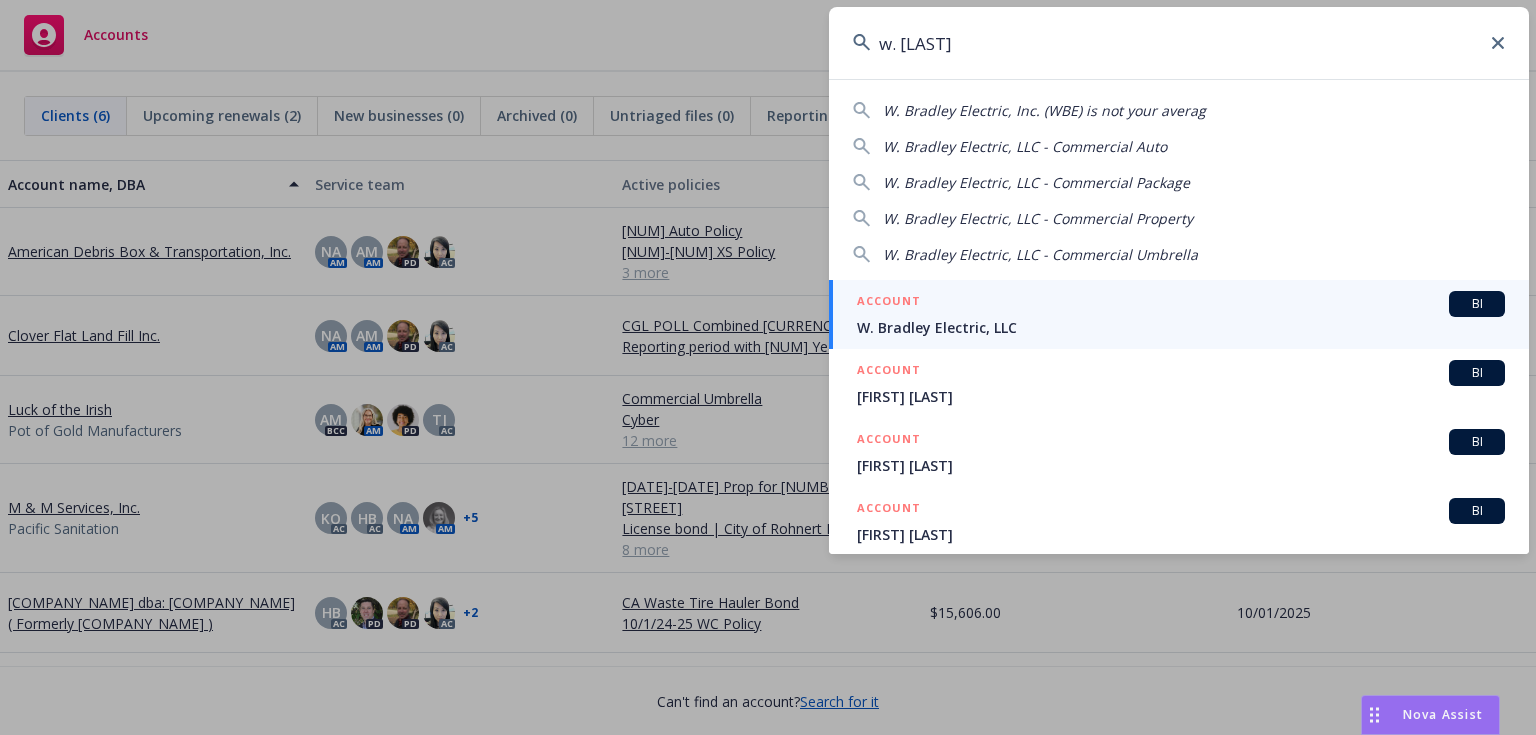 click on "W. Bradley Electric, LLC - Commercial Auto" at bounding box center (1025, 146) 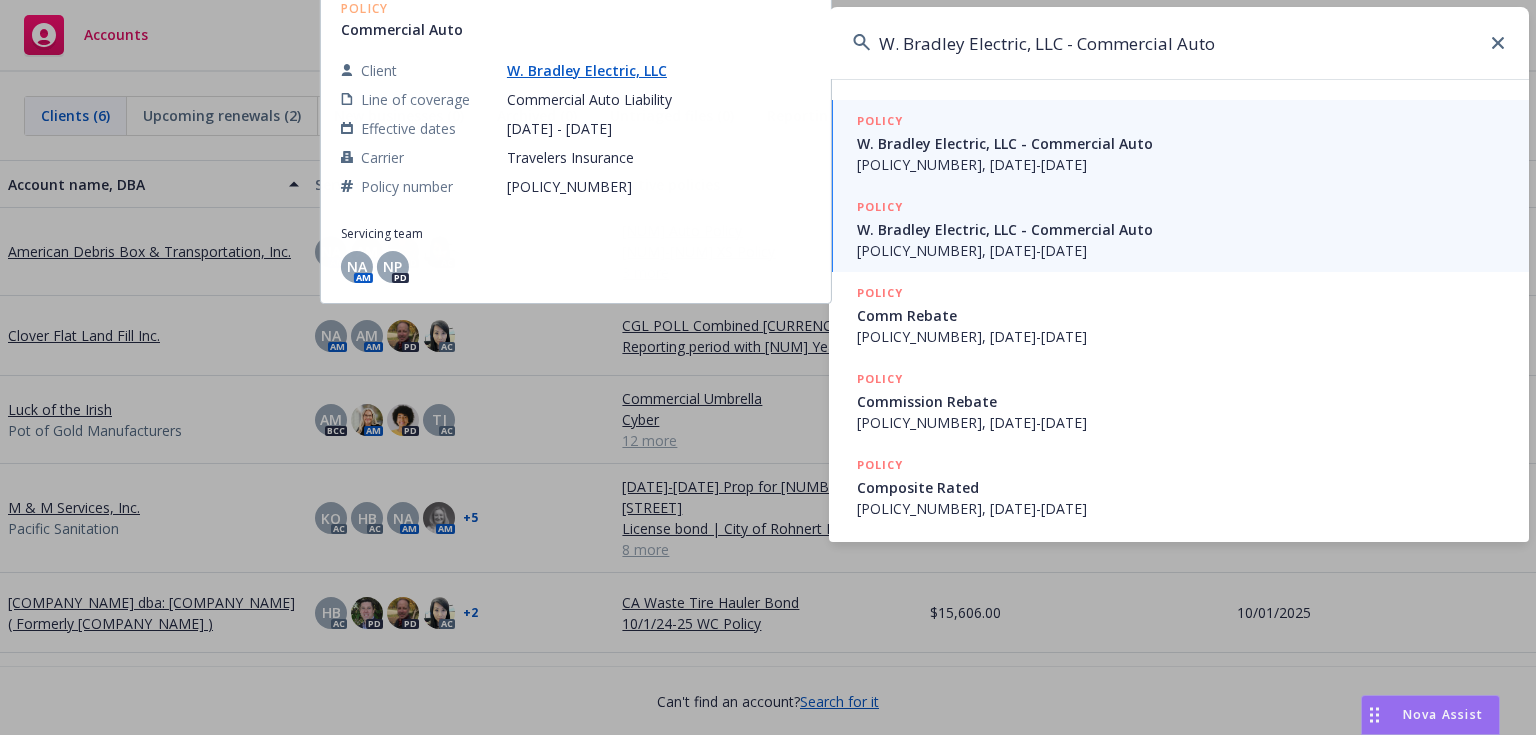 click on "[POLICY_NUMBER], [DATE]-[DATE]" at bounding box center [1181, 250] 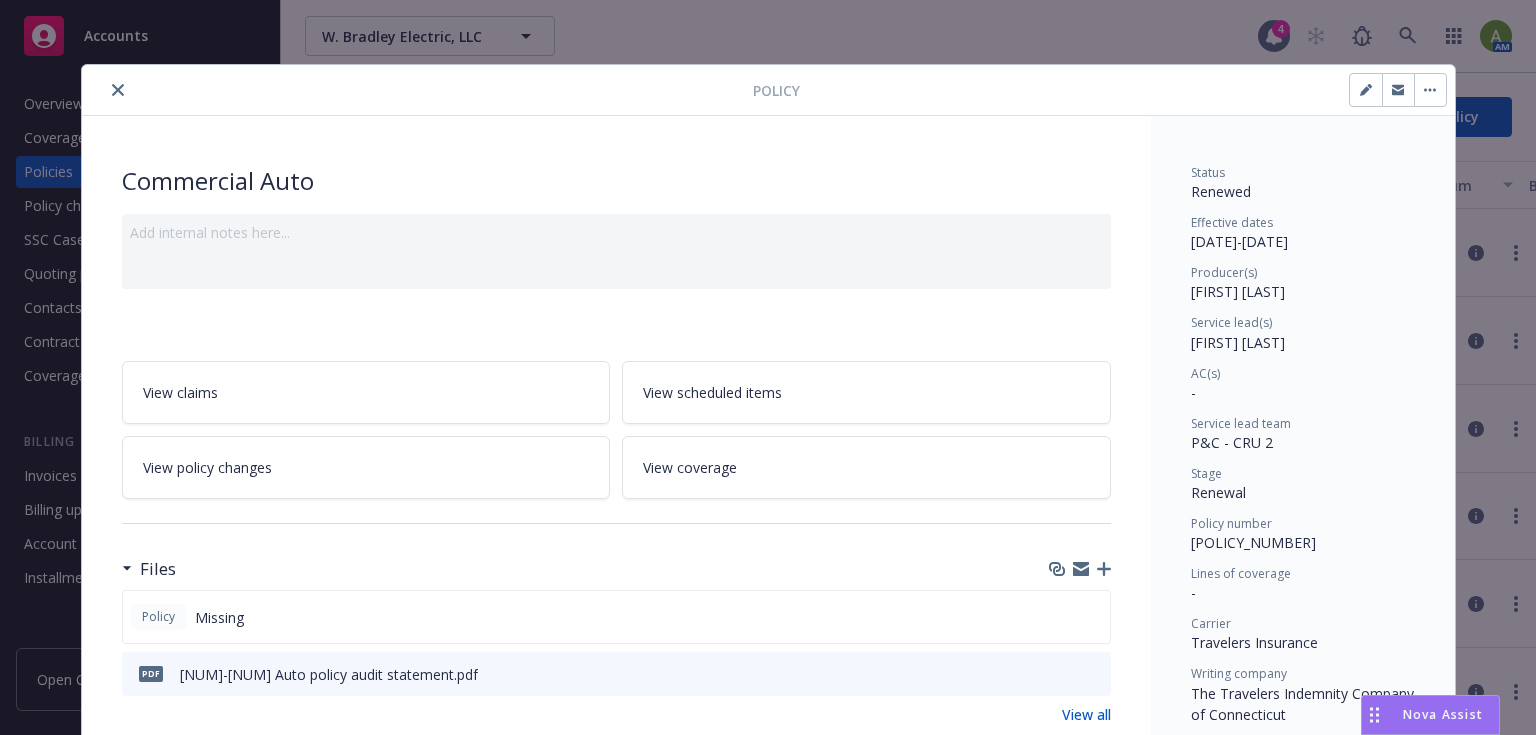 click 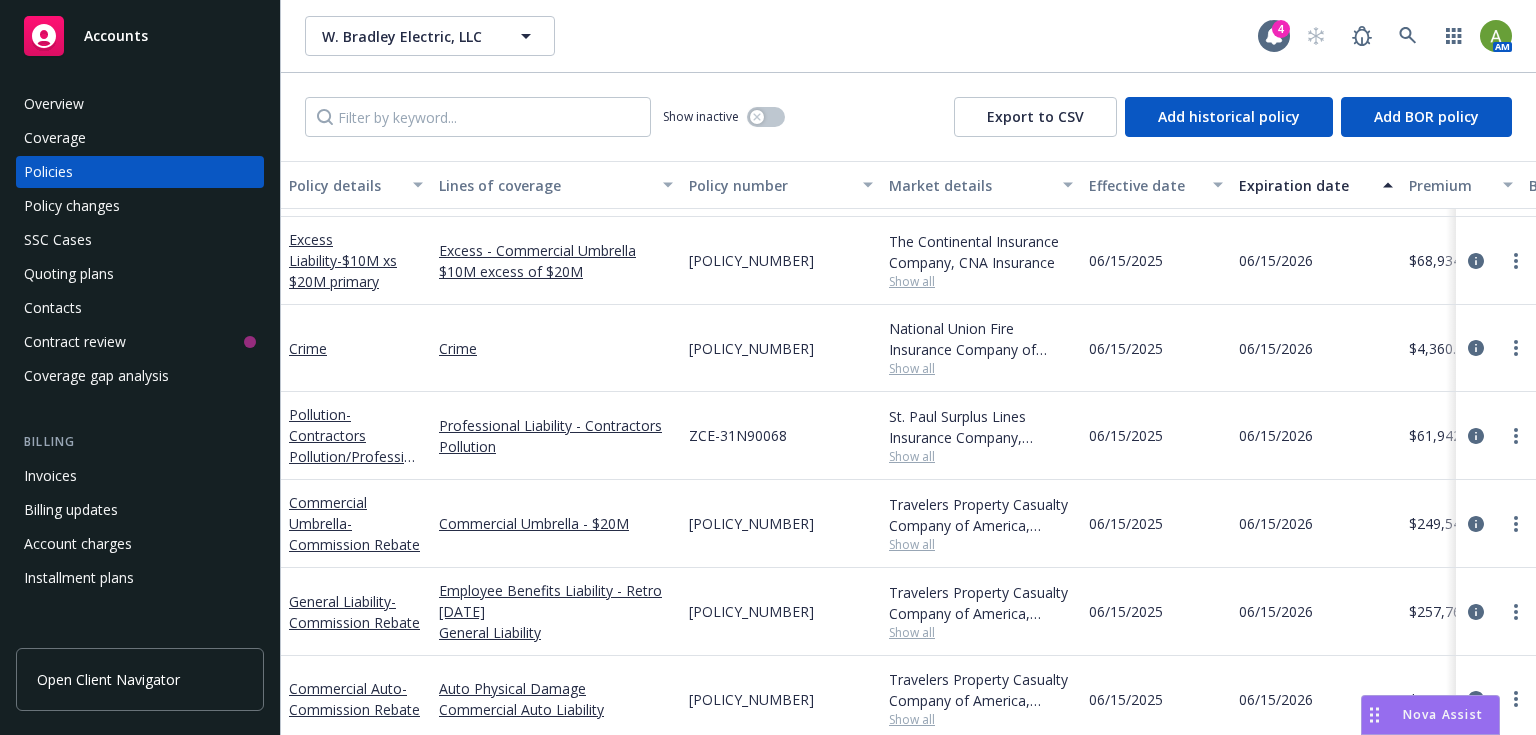 scroll, scrollTop: 240, scrollLeft: 0, axis: vertical 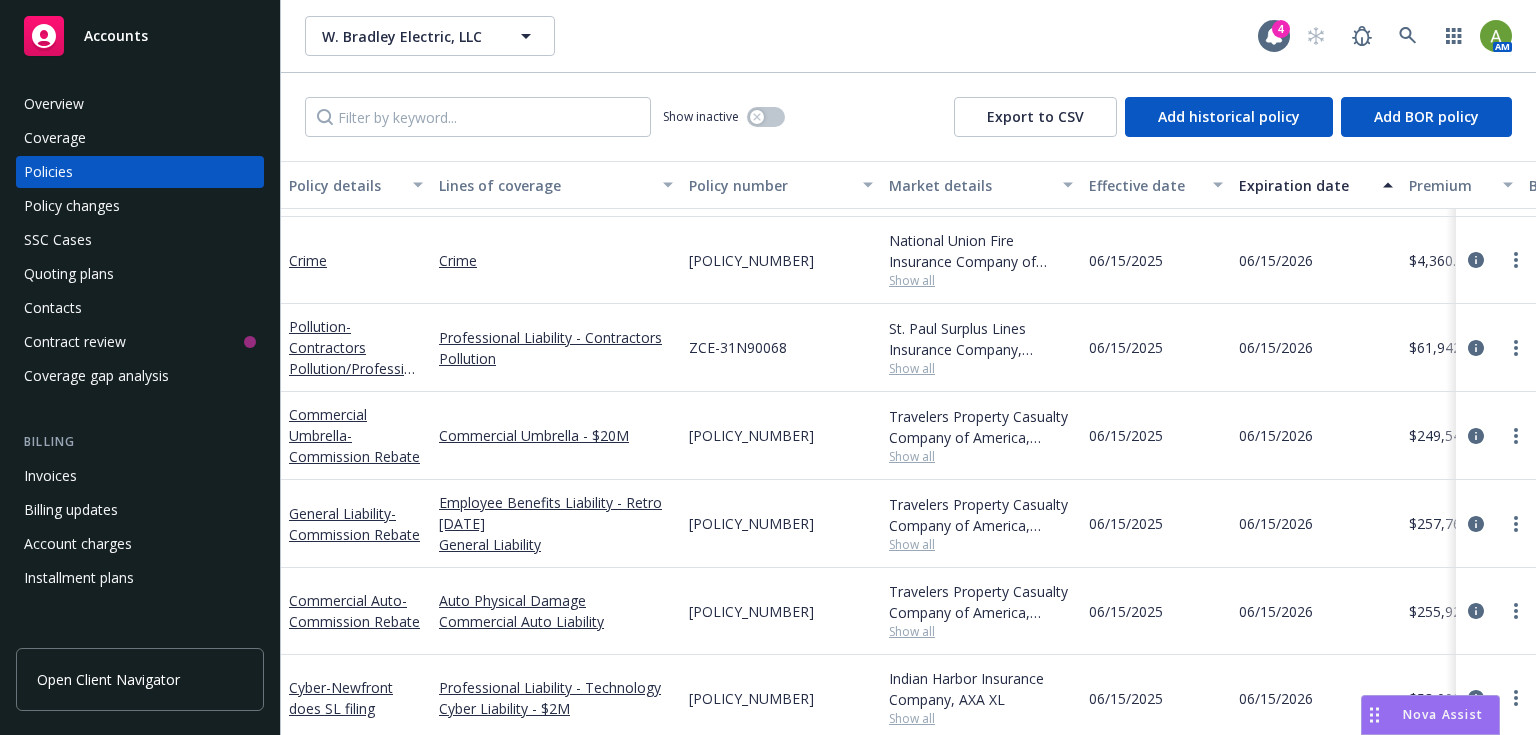 click on "Commercial Auto  -  Commission Rebate" at bounding box center [356, 611] 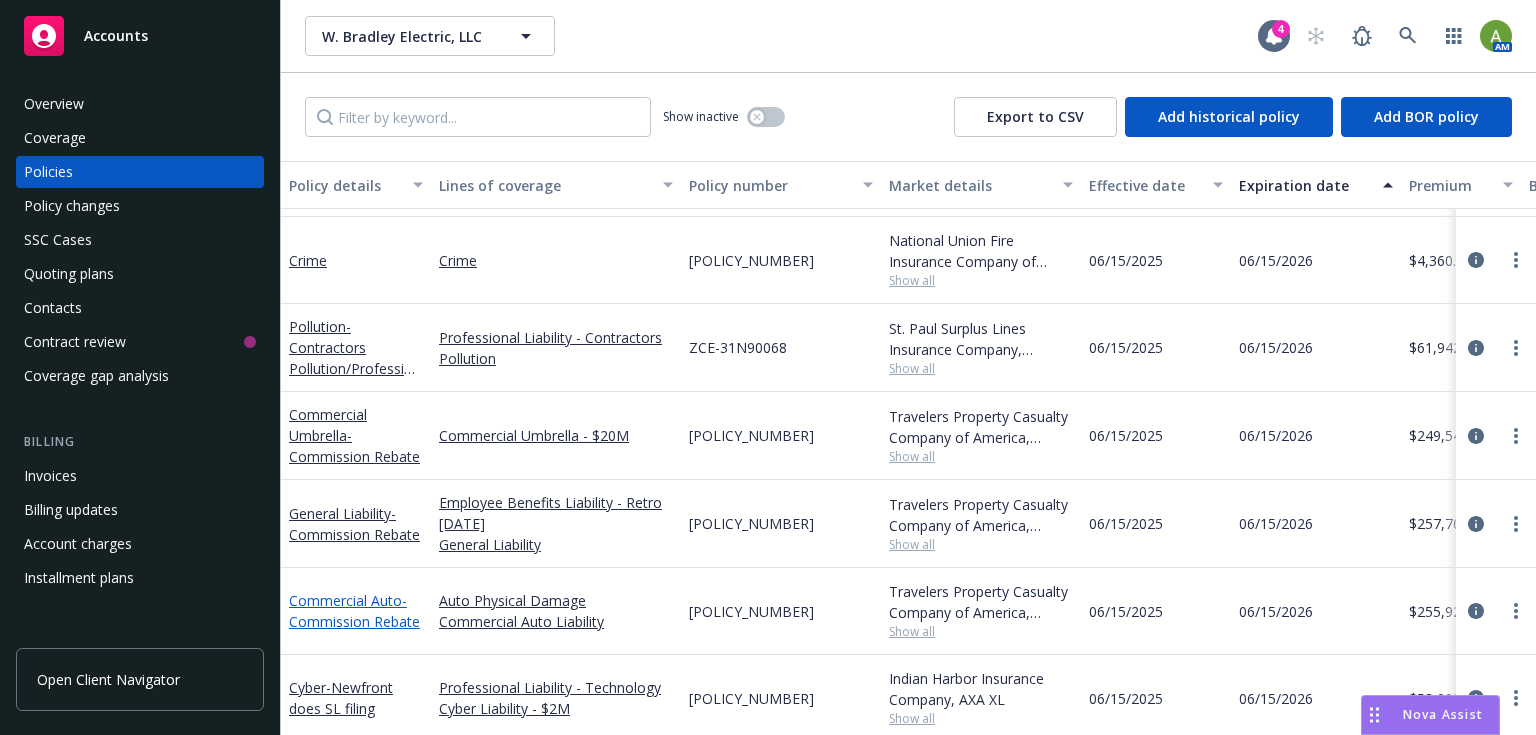 click on "Commercial Auto  -  Commission Rebate" at bounding box center (354, 611) 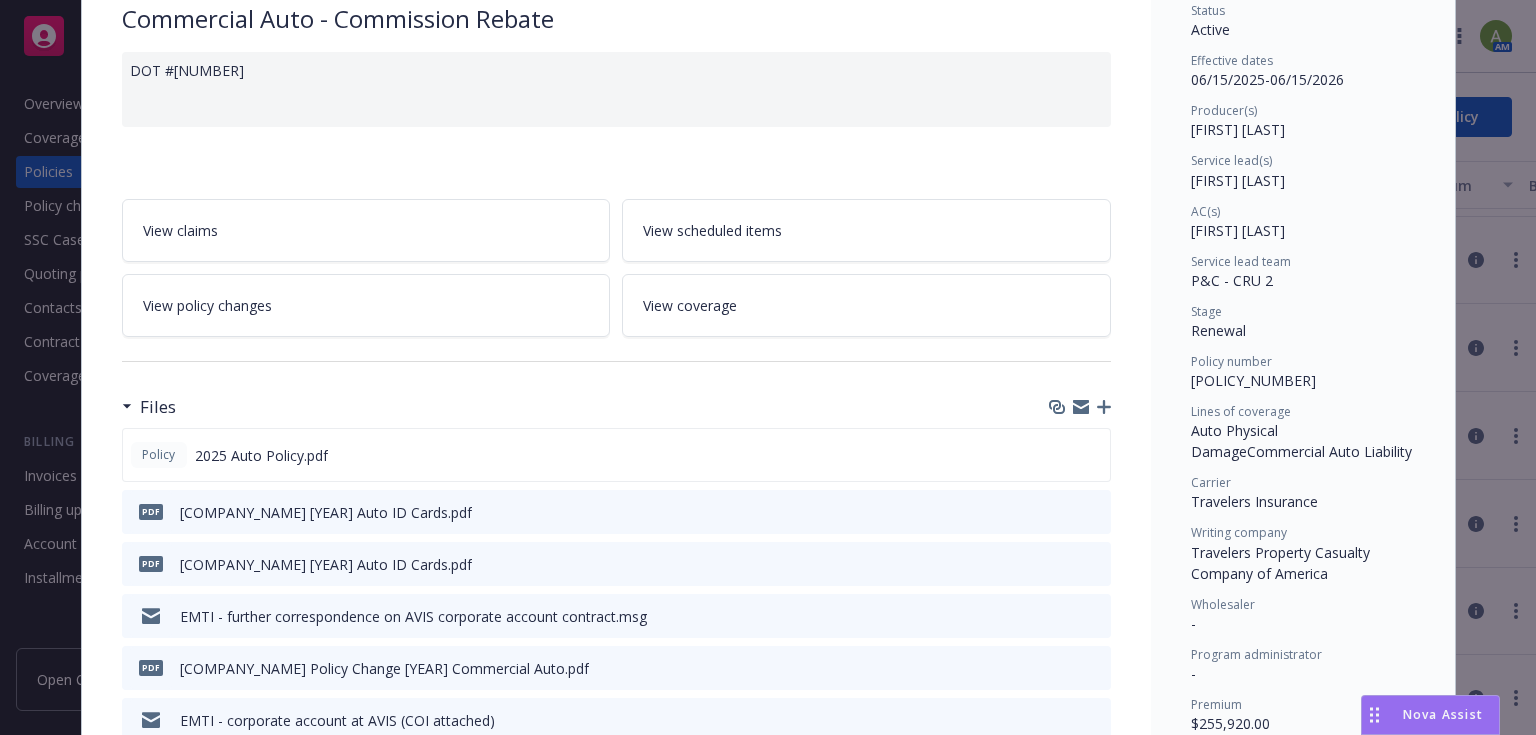 scroll, scrollTop: 240, scrollLeft: 0, axis: vertical 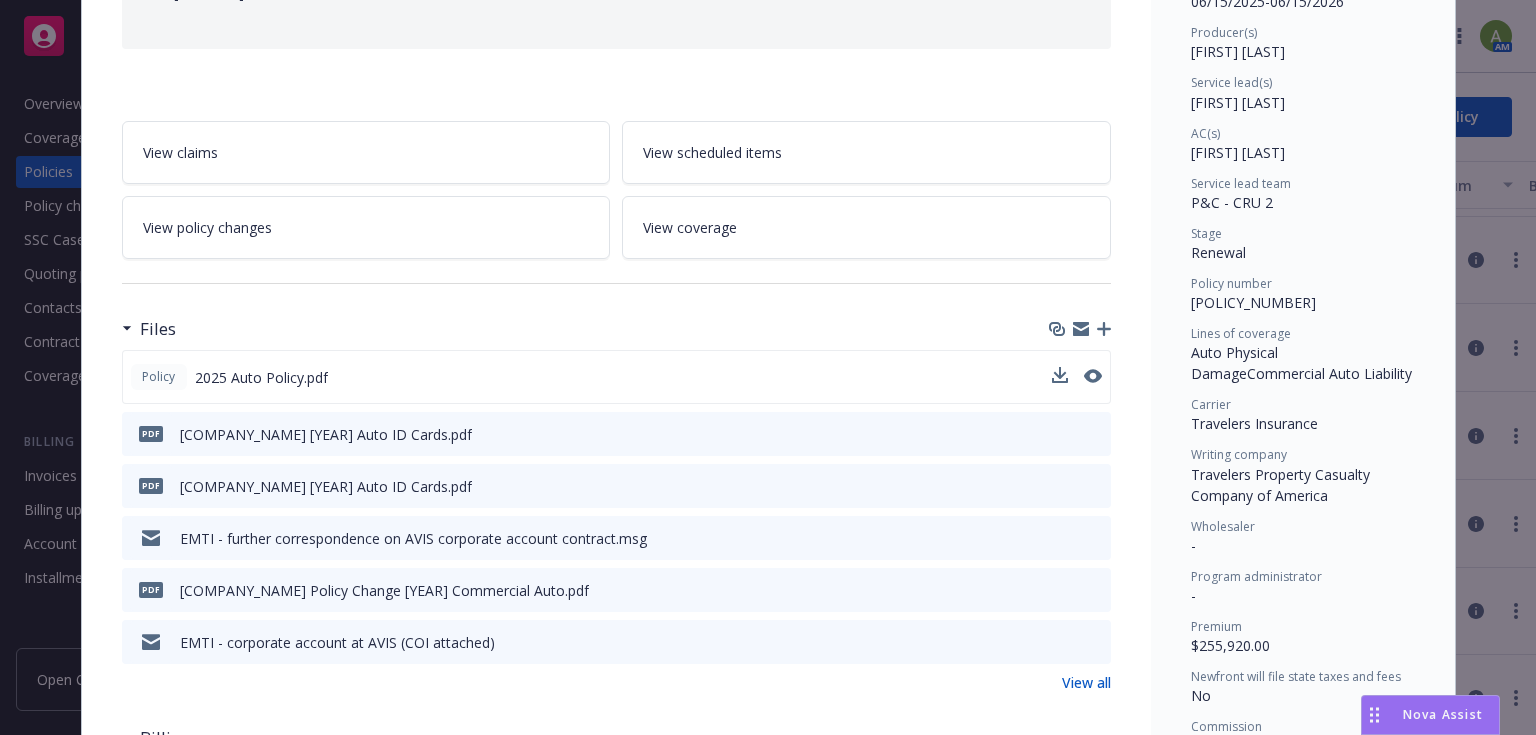 click on "2025 Auto Policy.pdf" at bounding box center (261, 377) 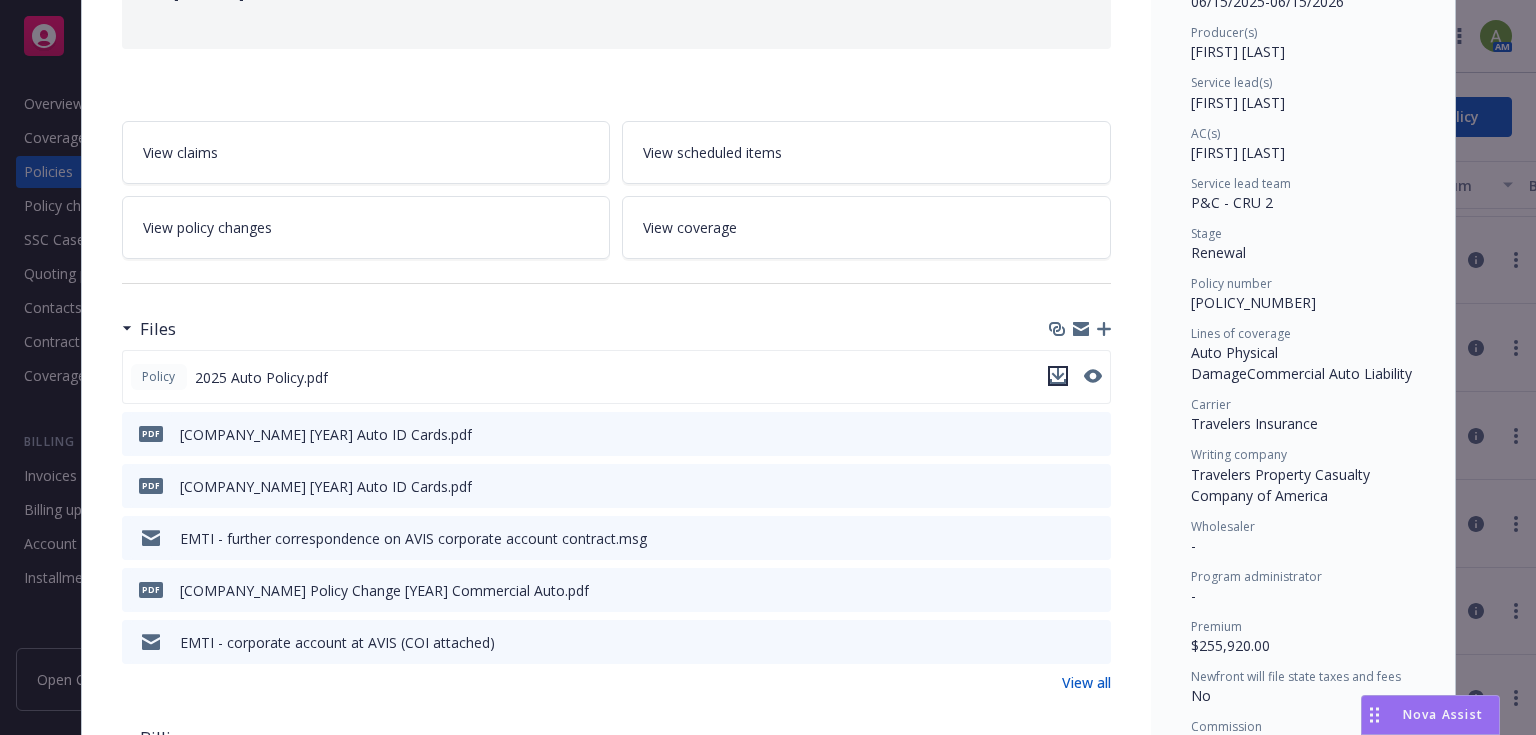 drag, startPoint x: 1051, startPoint y: 373, endPoint x: 1037, endPoint y: 371, distance: 14.142136 